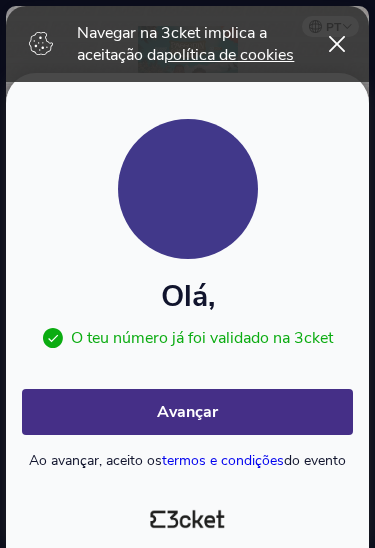 scroll, scrollTop: 0, scrollLeft: 0, axis: both 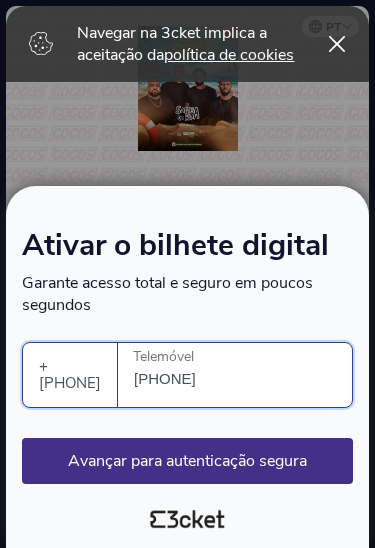 click on "Avançar para autenticação segura" at bounding box center [187, 461] 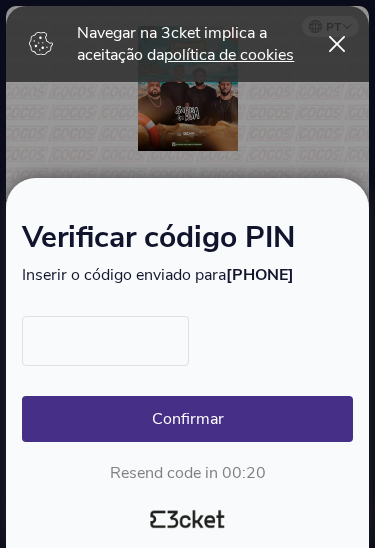 click at bounding box center [105, 341] 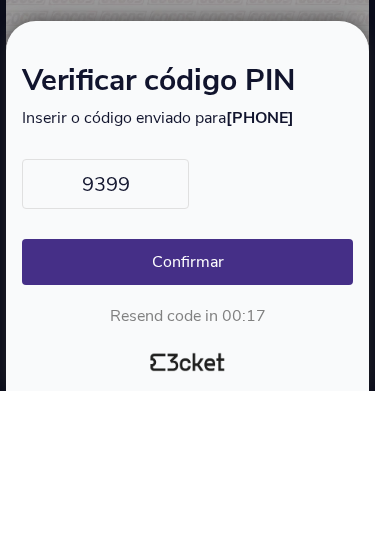 type on "9399" 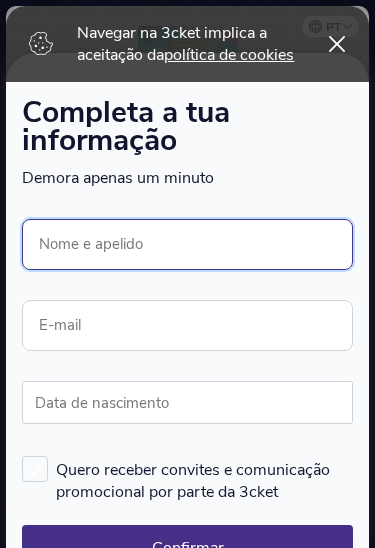 click on "Nome e apelido" at bounding box center (187, 244) 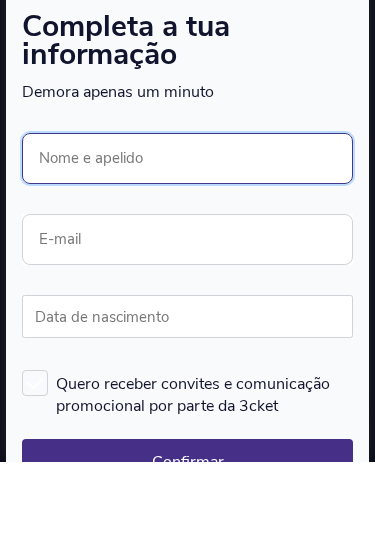 scroll, scrollTop: 0, scrollLeft: 0, axis: both 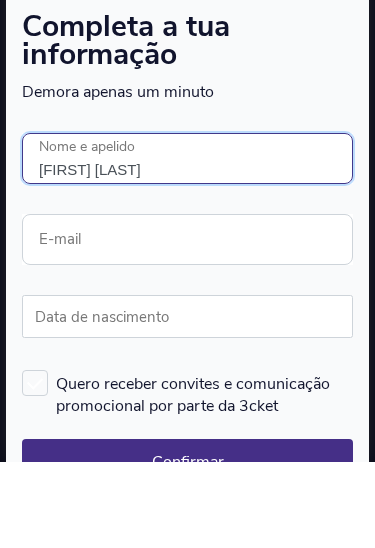 type on "[NAME] [NAME]" 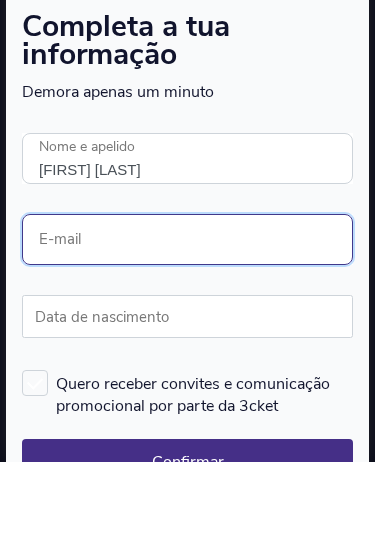 click on "E-mail" at bounding box center (187, 325) 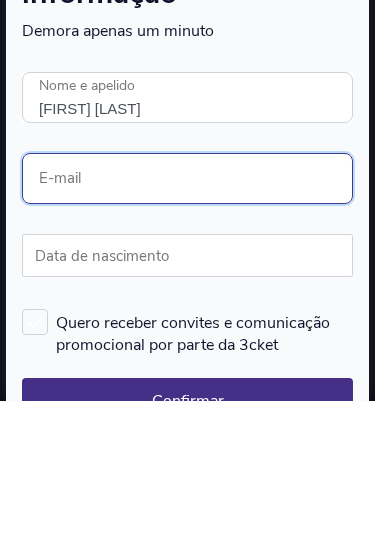 type on "c" 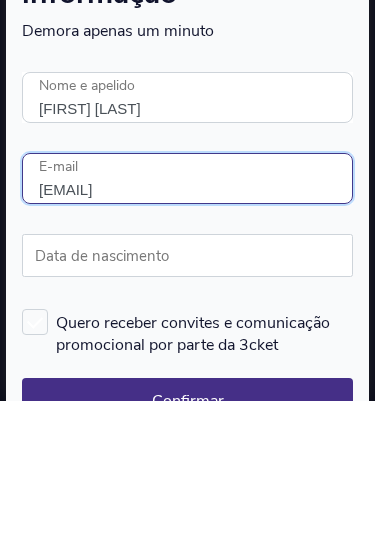 type on "c.casacaote@icloud.com" 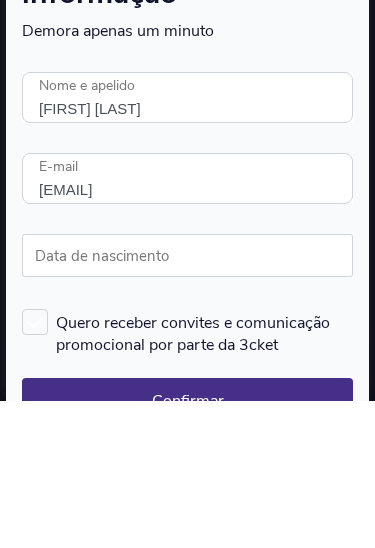 click on "Data de nascimento" at bounding box center (187, 402) 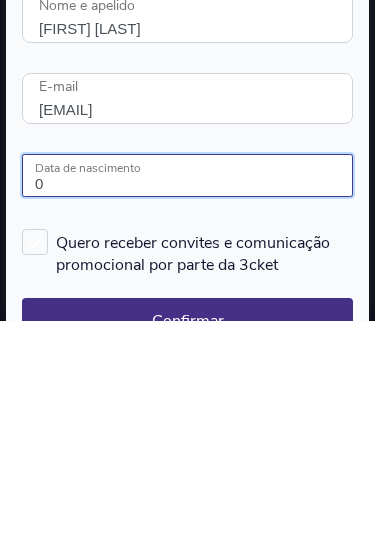 scroll, scrollTop: 0, scrollLeft: 0, axis: both 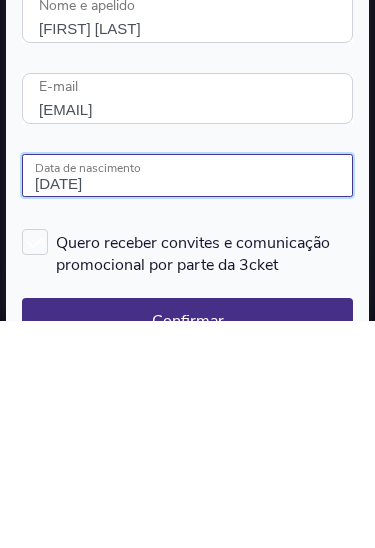 type on "06/07/1987" 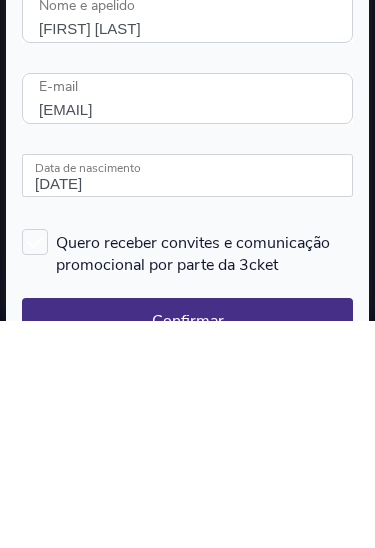 click on "Quero receber convites e comunicação promocional por parte da 3cket" at bounding box center [187, 479] 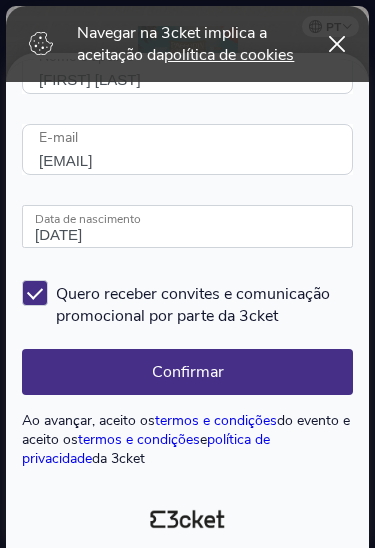 scroll, scrollTop: 201, scrollLeft: 0, axis: vertical 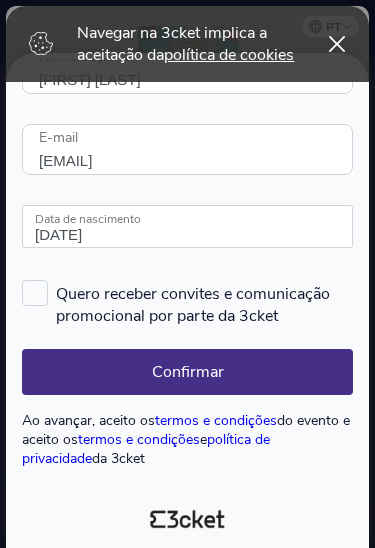 click on "Confirmar" at bounding box center [187, 372] 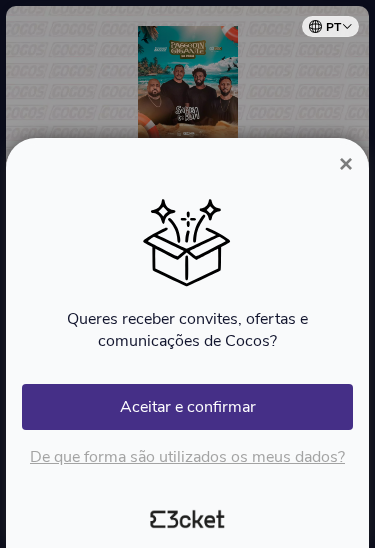scroll, scrollTop: 0, scrollLeft: 0, axis: both 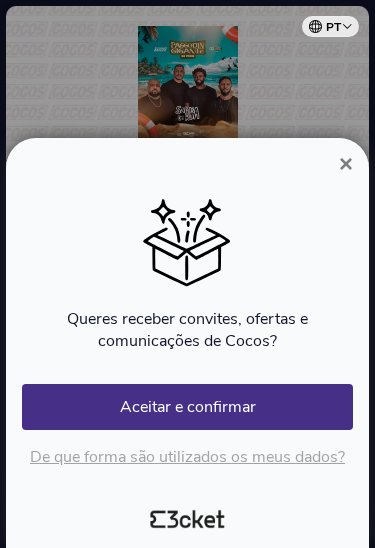 click on "Aceitar e confirmar" at bounding box center (187, 407) 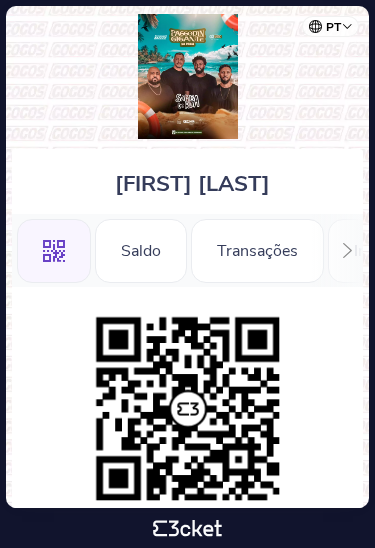 scroll, scrollTop: 11, scrollLeft: 0, axis: vertical 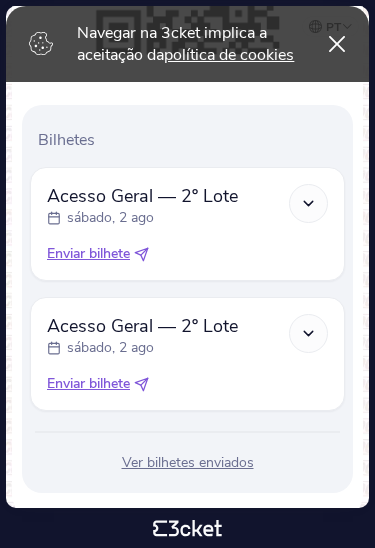 click at bounding box center (308, 203) 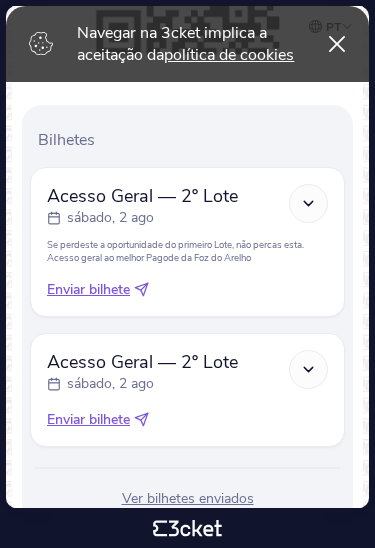 click on "Enviar bilhete" at bounding box center (88, 290) 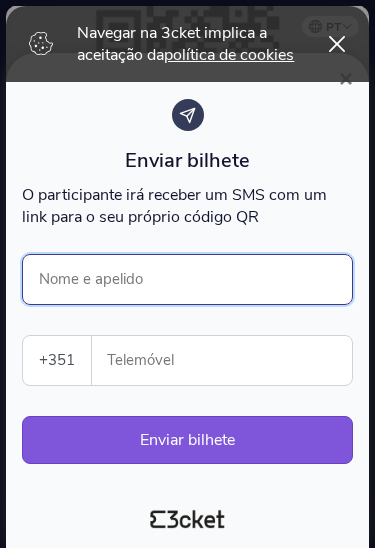 click on "Nome e apelido" at bounding box center [187, 279] 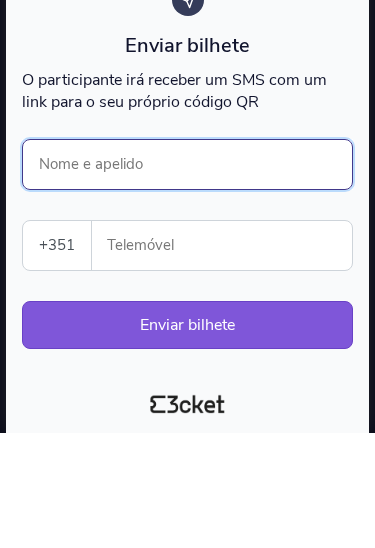 scroll, scrollTop: 0, scrollLeft: 0, axis: both 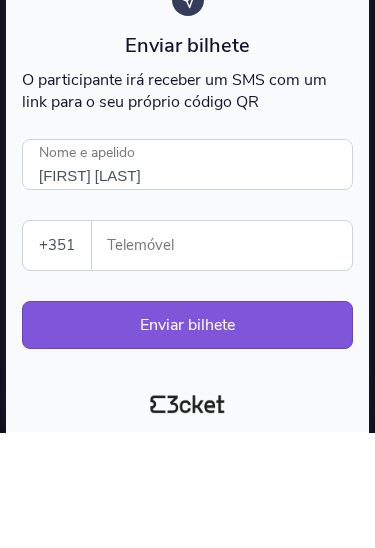 click on "Telemóvel" at bounding box center (230, 360) 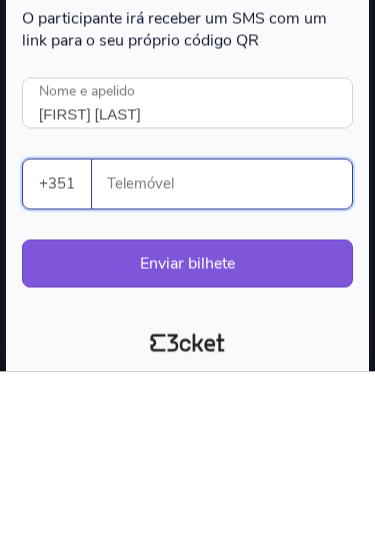 type on "[FIRST] [LAST]" 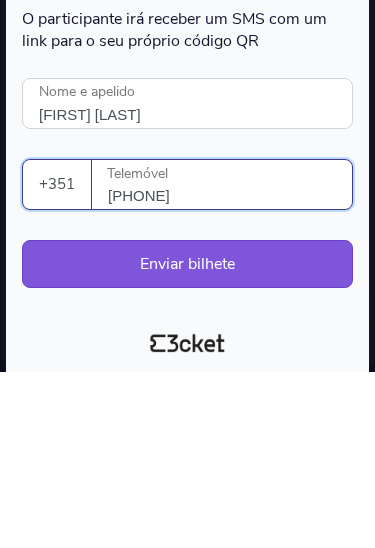 type on "912173251" 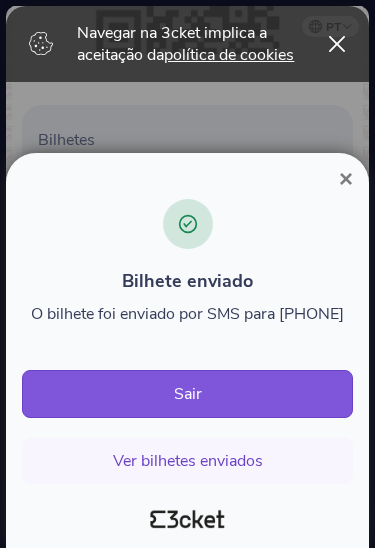 click on "Sair" at bounding box center (187, 394) 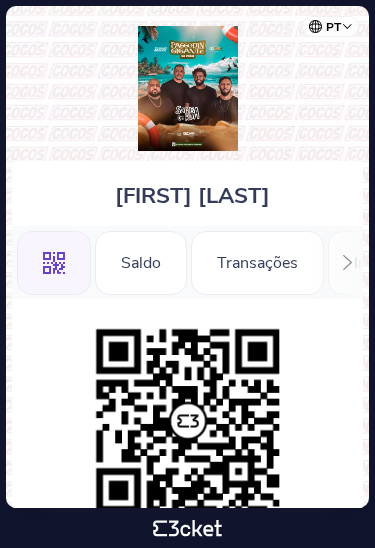 scroll, scrollTop: 0, scrollLeft: 0, axis: both 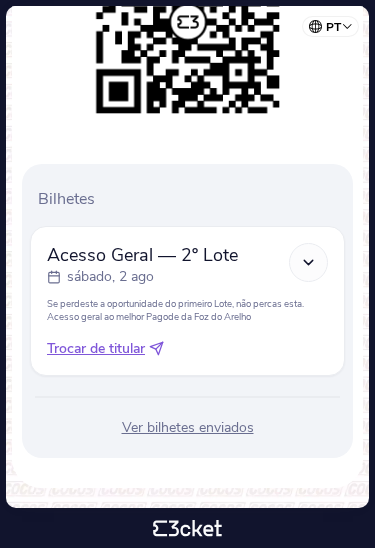 click at bounding box center (308, 262) 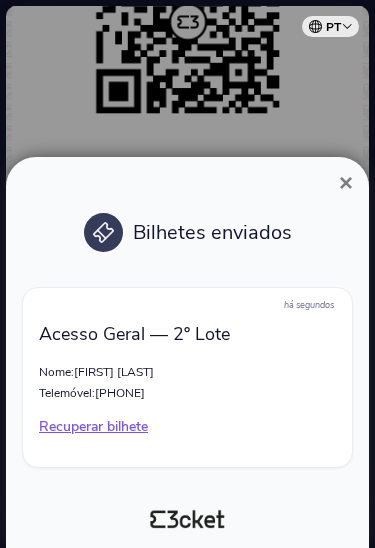 click on "×" at bounding box center [346, 182] 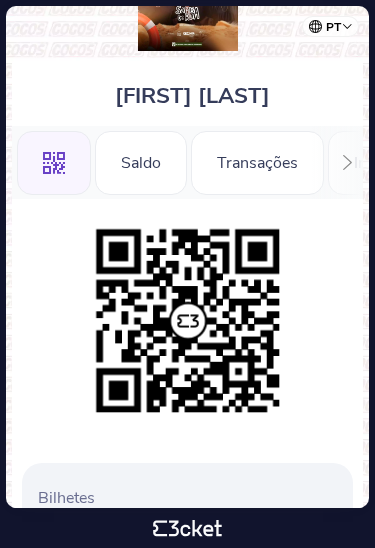 scroll, scrollTop: 105, scrollLeft: 0, axis: vertical 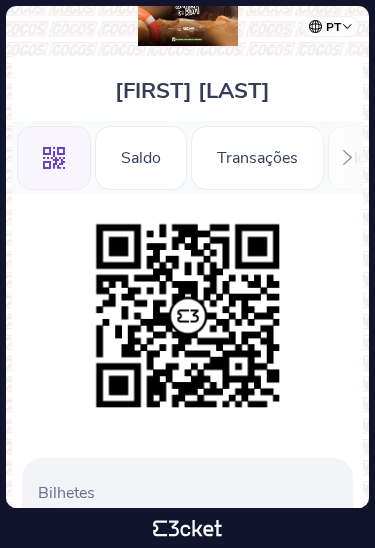 click at bounding box center [188, 316] 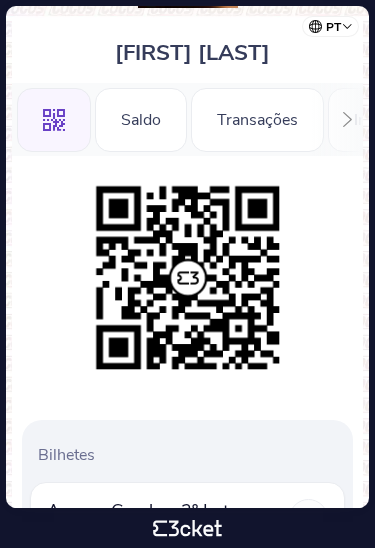 scroll, scrollTop: 141, scrollLeft: 0, axis: vertical 